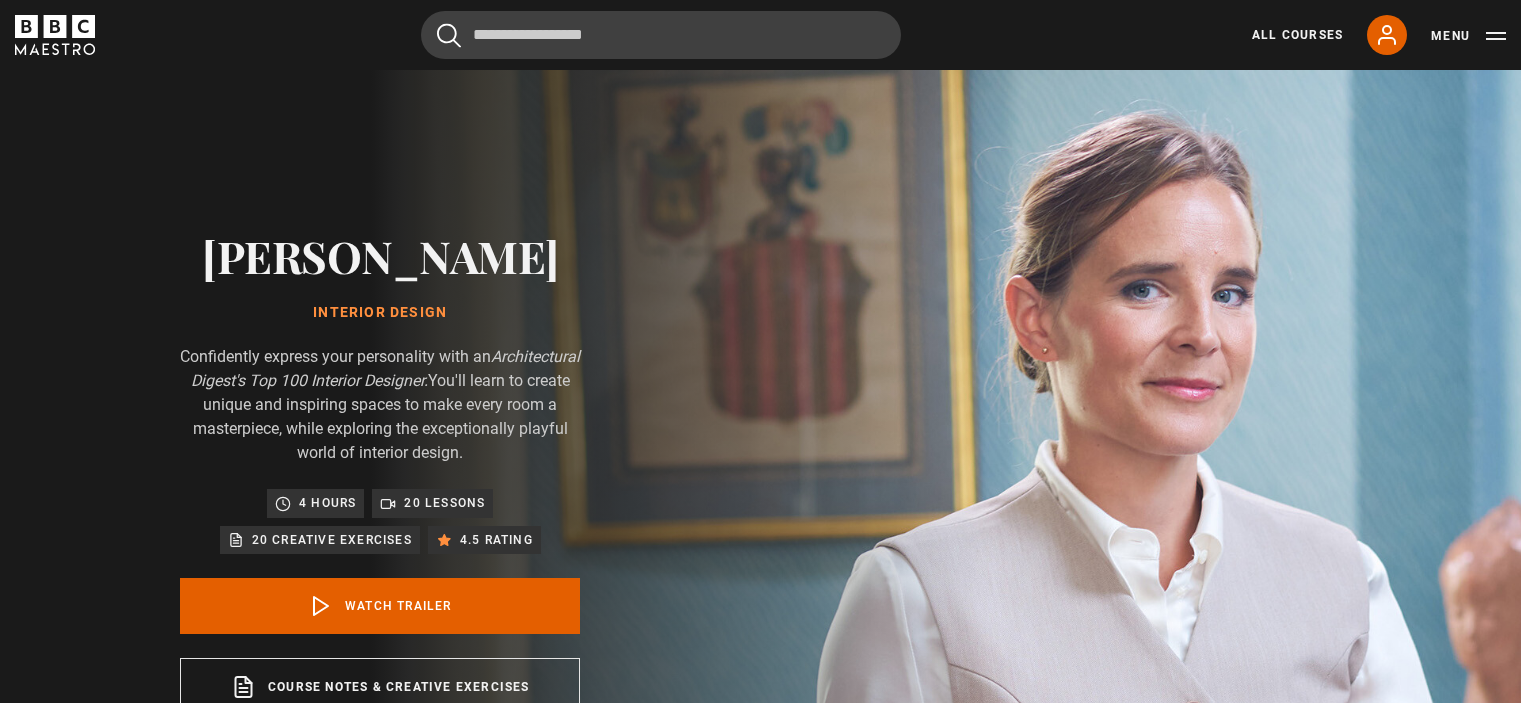 scroll, scrollTop: 0, scrollLeft: 0, axis: both 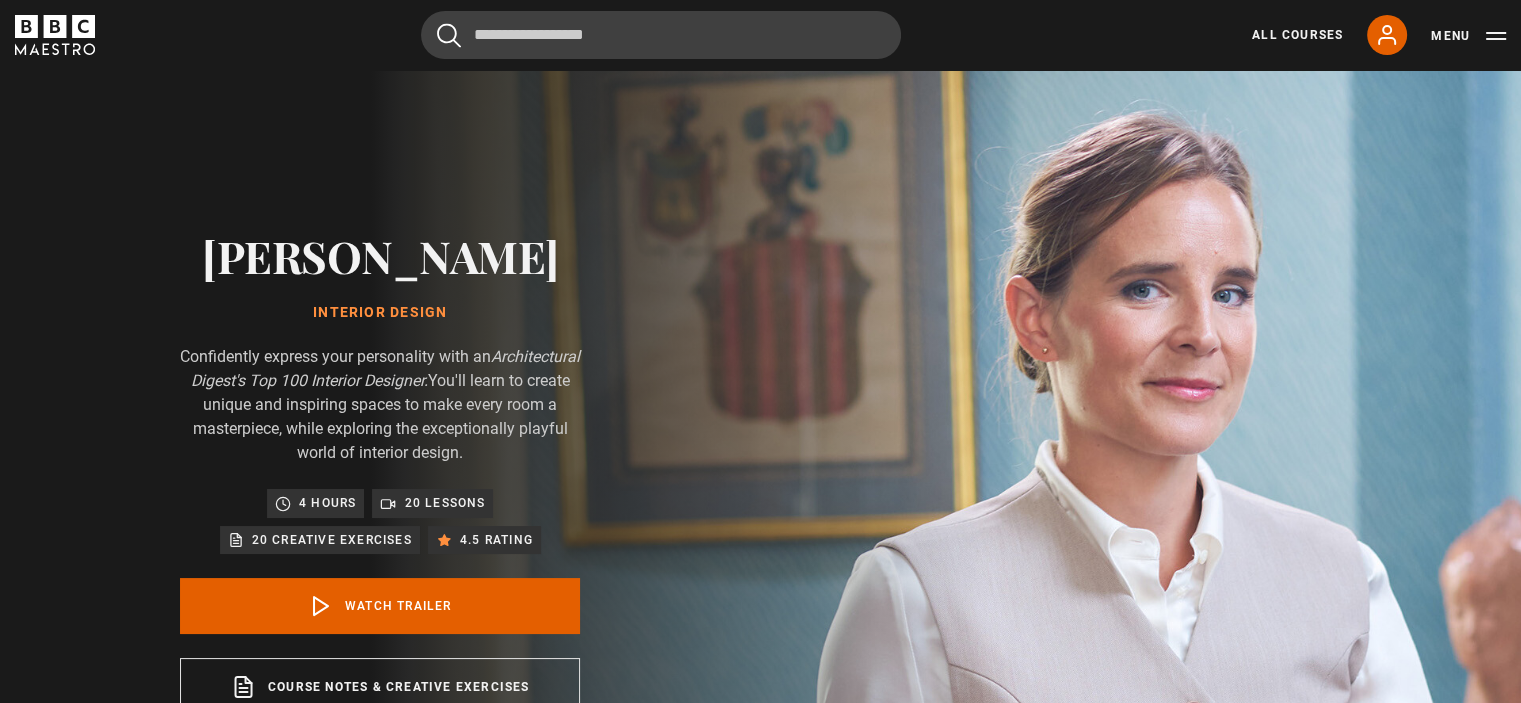 click on "Watch Trailer" at bounding box center (380, 606) 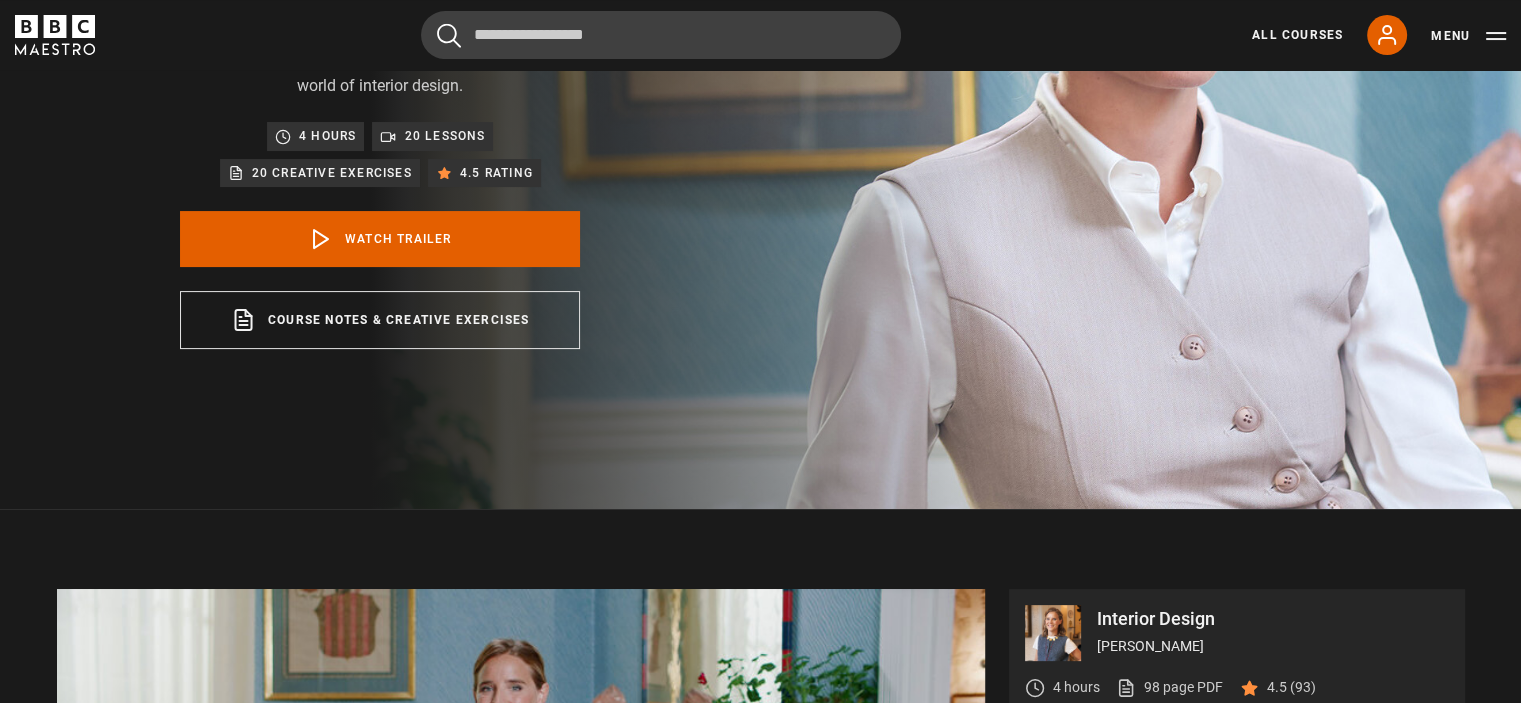 scroll, scrollTop: 807, scrollLeft: 0, axis: vertical 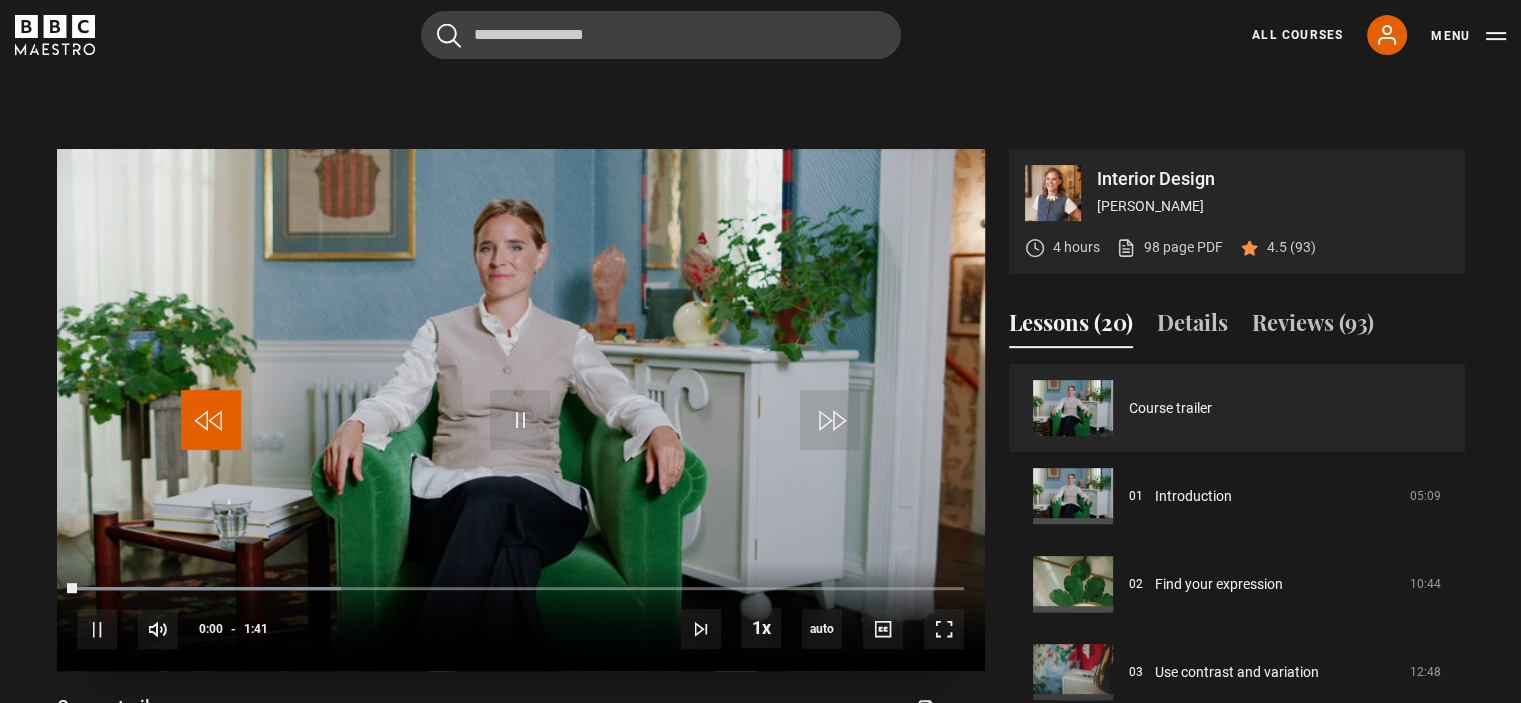 click at bounding box center [211, 420] 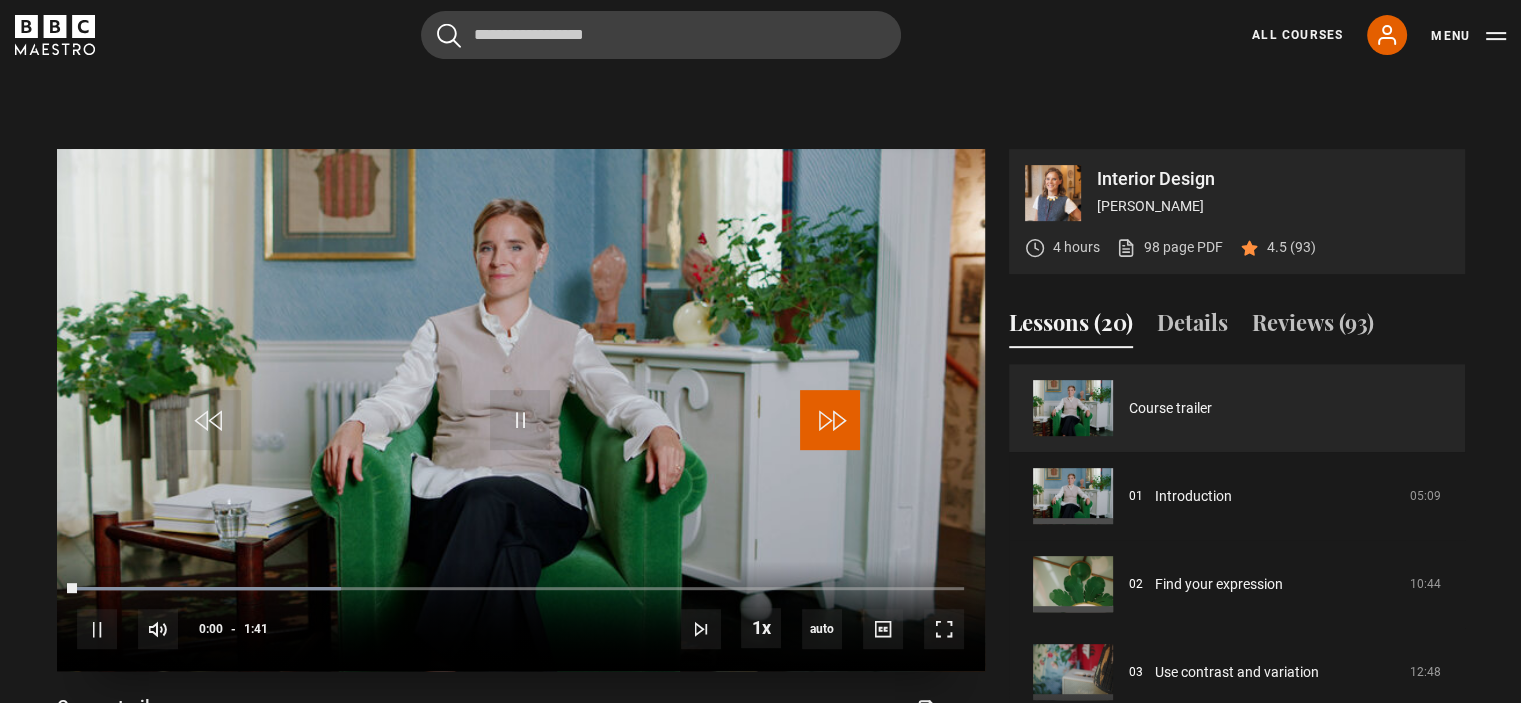 click at bounding box center (830, 420) 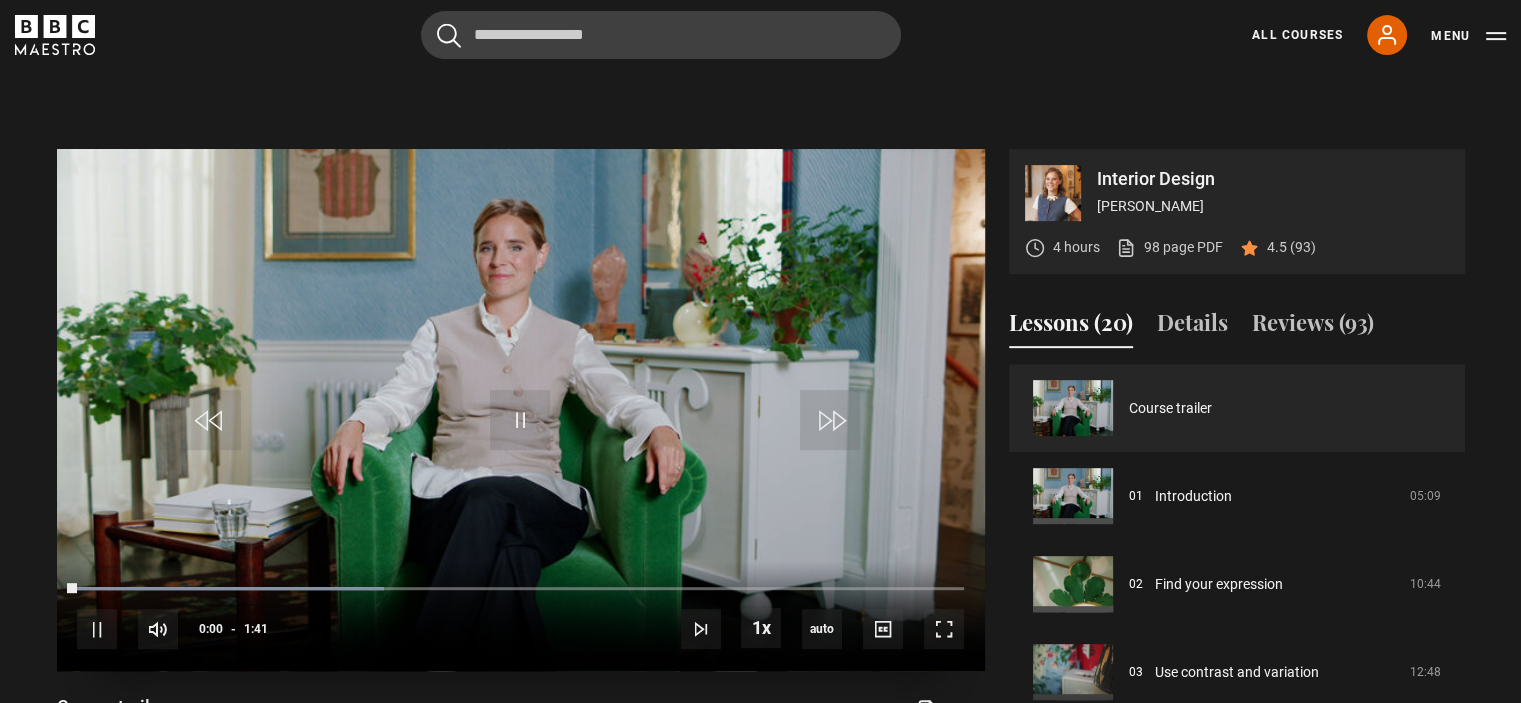 click on "10s Skip Back 10 seconds Pause 10s Skip Forward 10 seconds Loaded :  34.65% 0:03 0:10 Pause Mute Current Time  0:00 - Duration  1:41 1x Playback Rate 2x 1.5x 1x , selected 0.5x auto Quality 360p 720p 1080p 2160p Auto , selected Captions captions off , selected English  Captions" at bounding box center [521, 616] 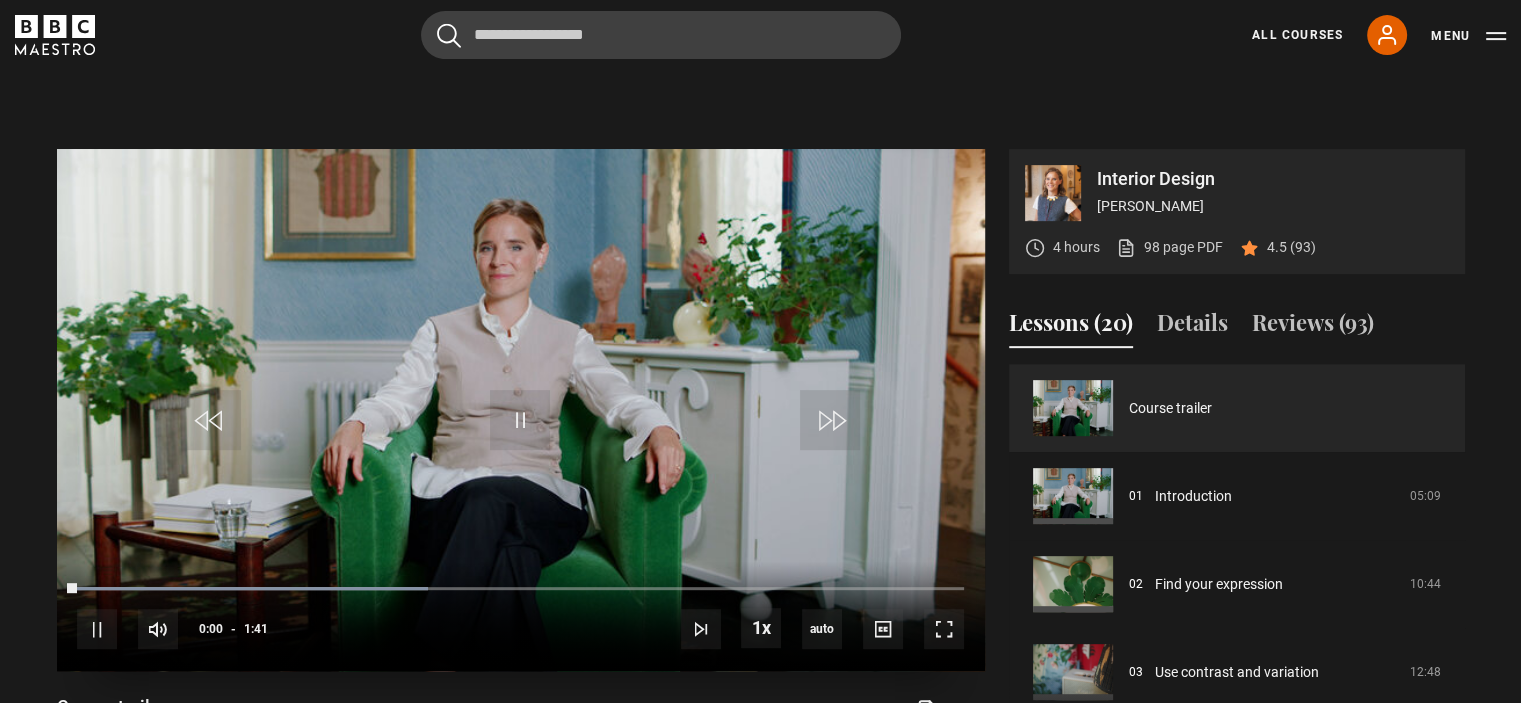 click on "10s Skip Back 10 seconds Pause 10s Skip Forward 10 seconds Loaded :  39.60% 0:05 0:10 Pause Mute Current Time  0:00 - Duration  1:41 1x Playback Rate 2x 1.5x 1x , selected 0.5x auto Quality 360p 720p 1080p 2160p Auto , selected Captions captions off , selected English  Captions" at bounding box center [521, 616] 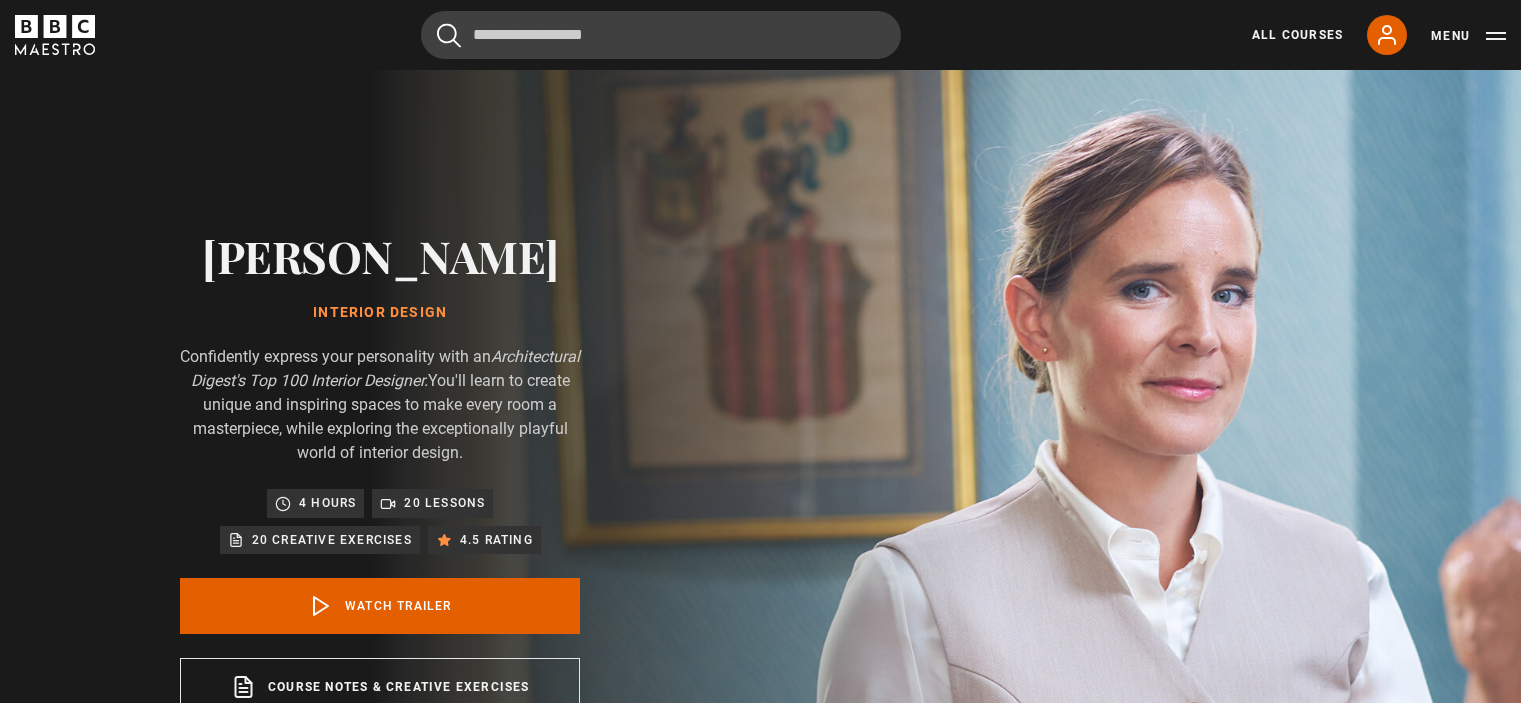 scroll, scrollTop: 0, scrollLeft: 0, axis: both 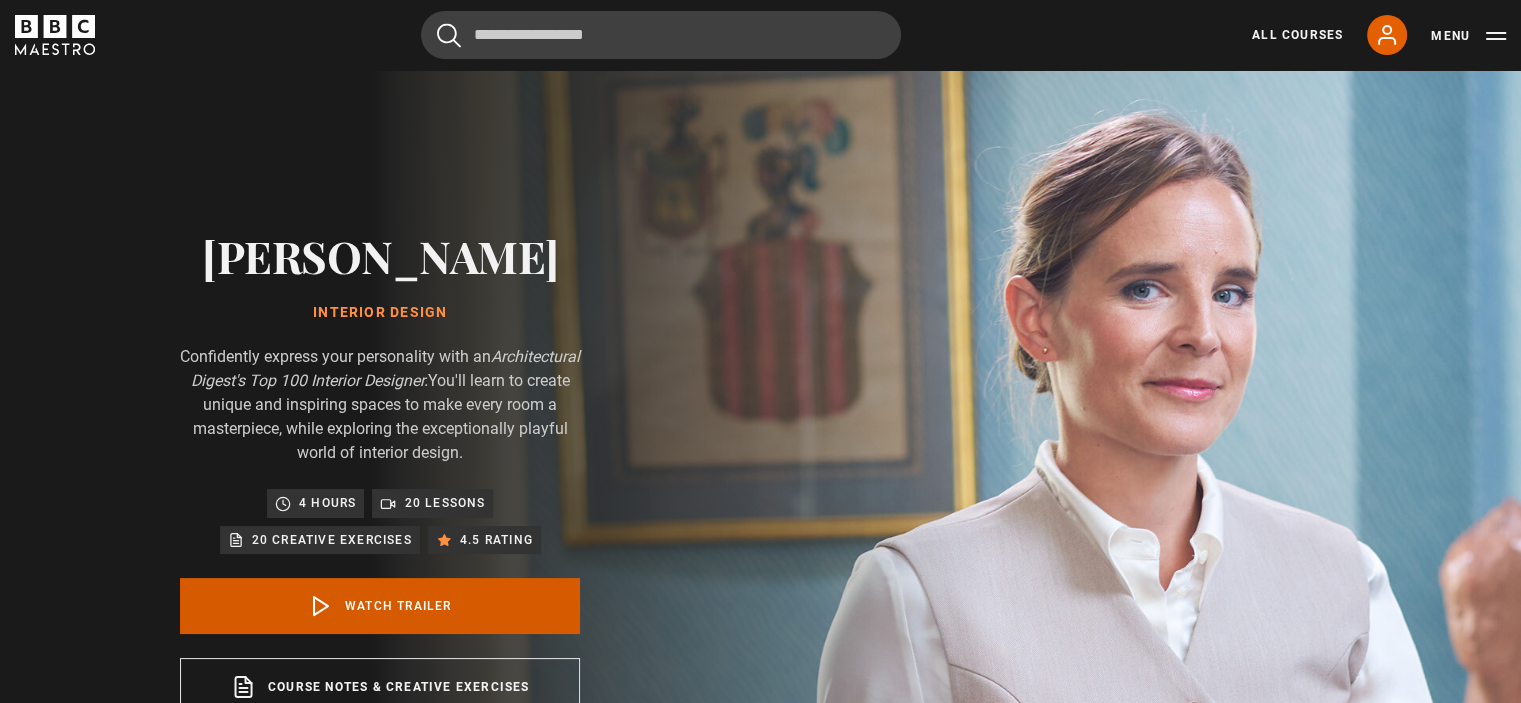 click on "Watch Trailer" at bounding box center [380, 606] 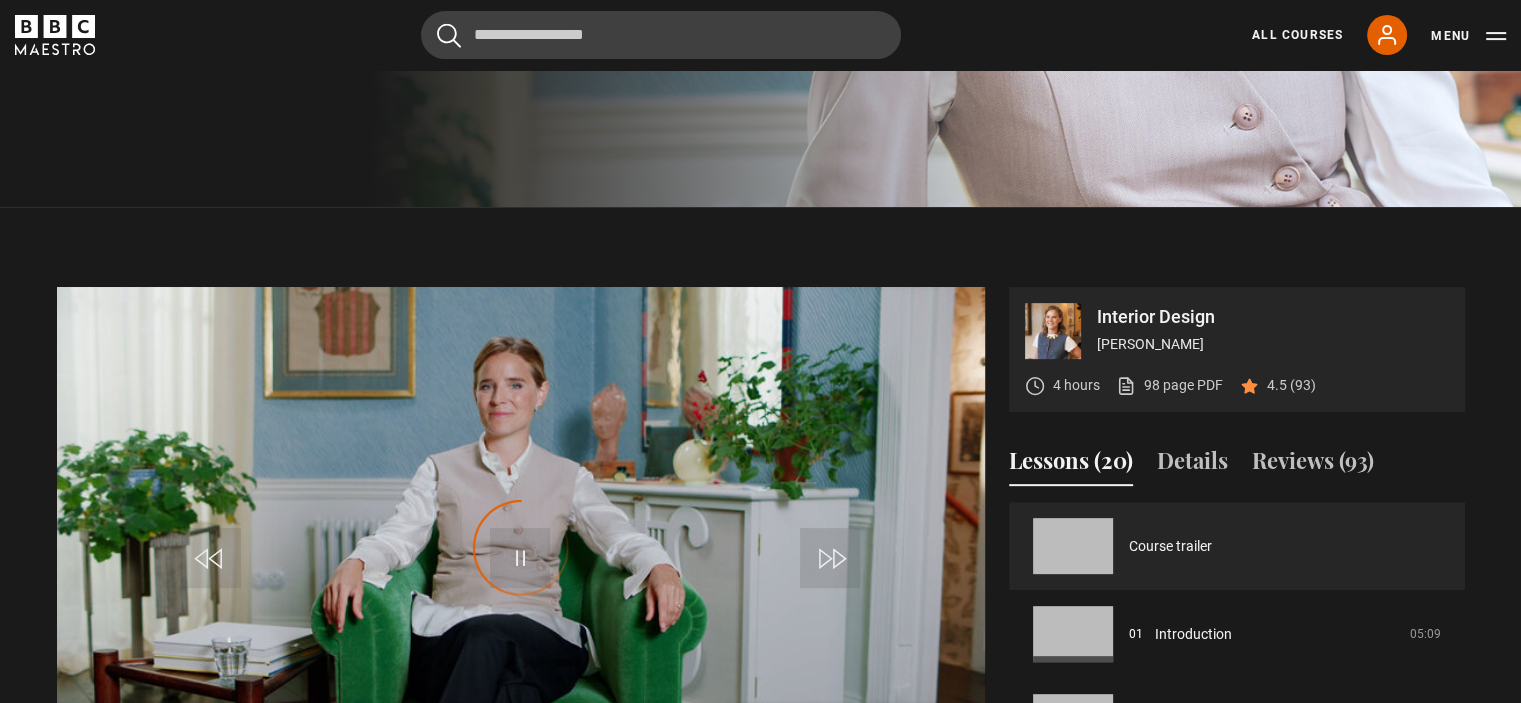 scroll, scrollTop: 807, scrollLeft: 0, axis: vertical 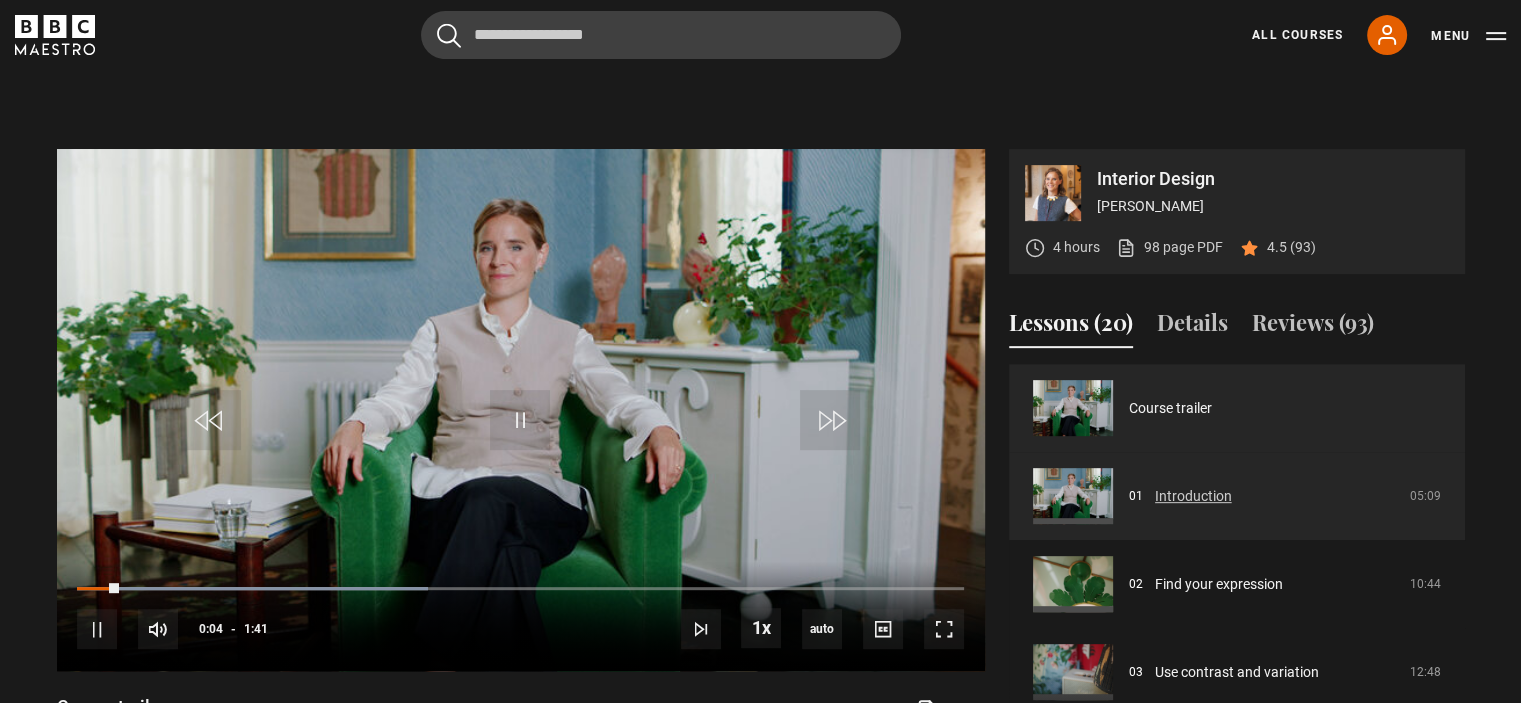 click on "Introduction" at bounding box center [1193, 496] 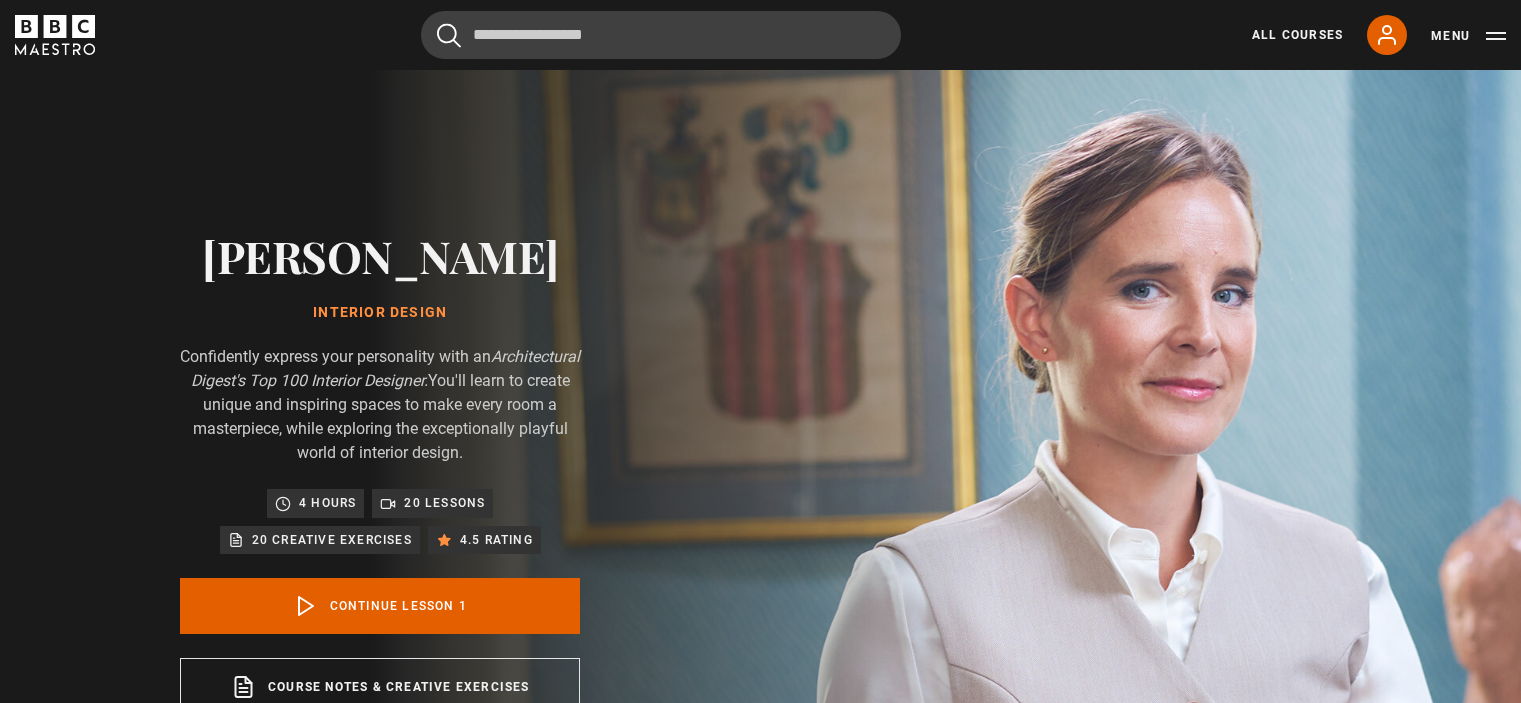 scroll, scrollTop: 260, scrollLeft: 0, axis: vertical 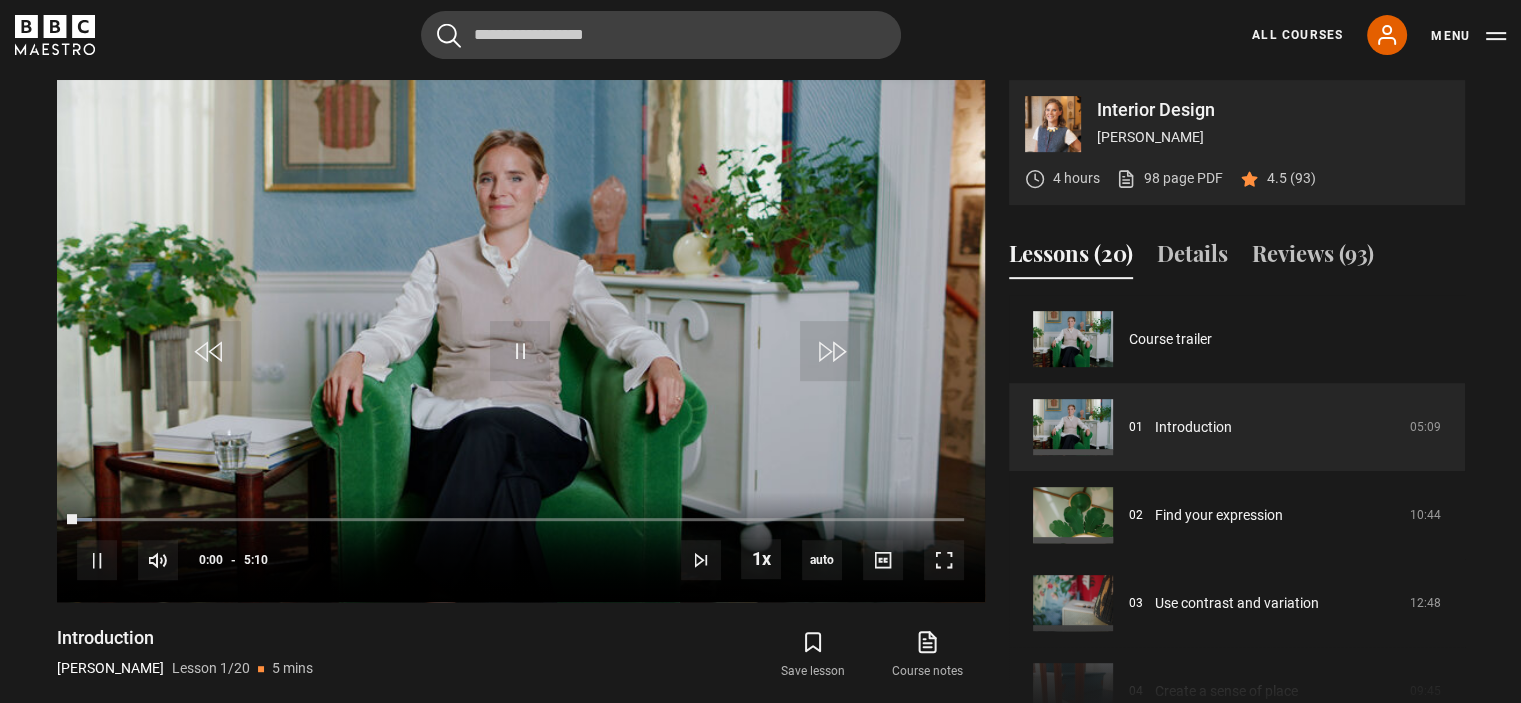 drag, startPoint x: 0, startPoint y: 0, endPoint x: 1400, endPoint y: -121, distance: 1405.2192 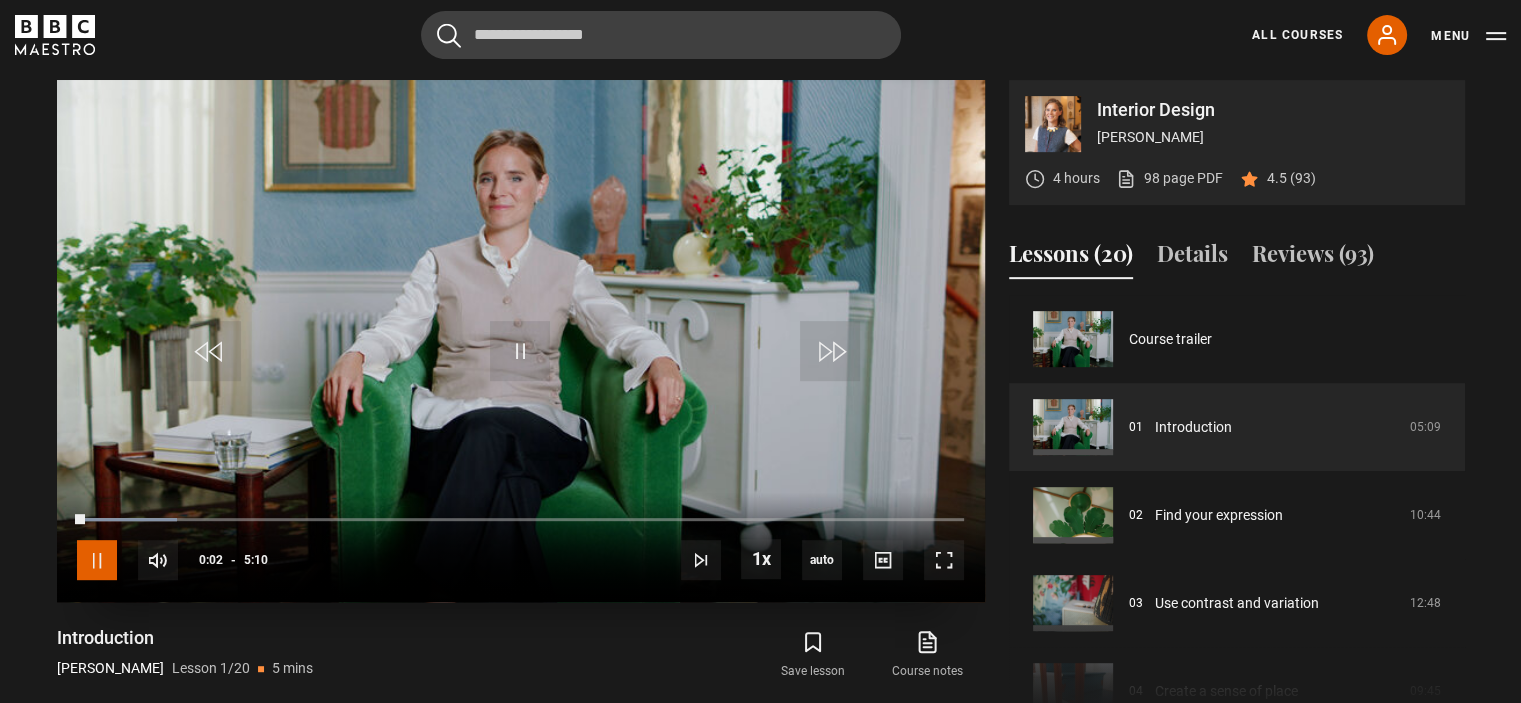 click at bounding box center [97, 560] 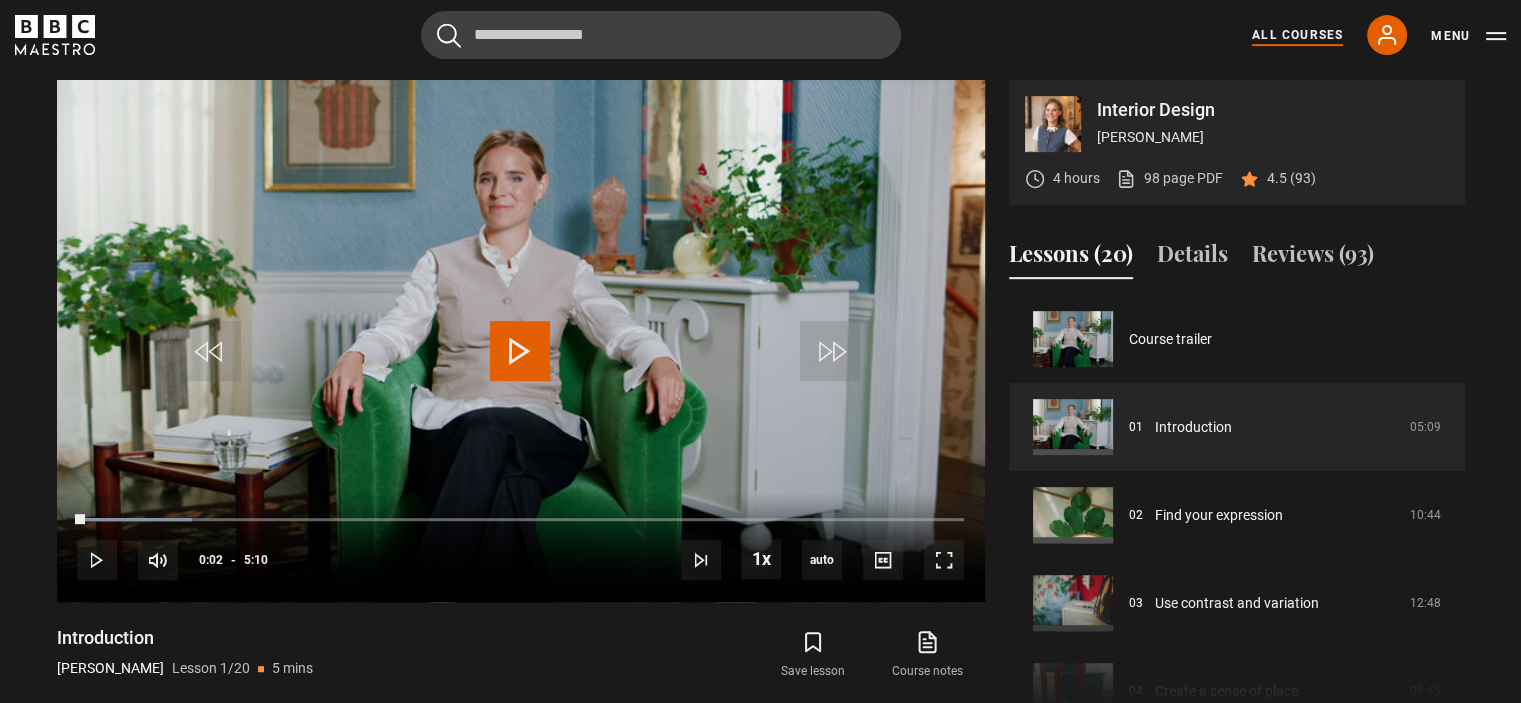 click on "All Courses" at bounding box center (1297, 35) 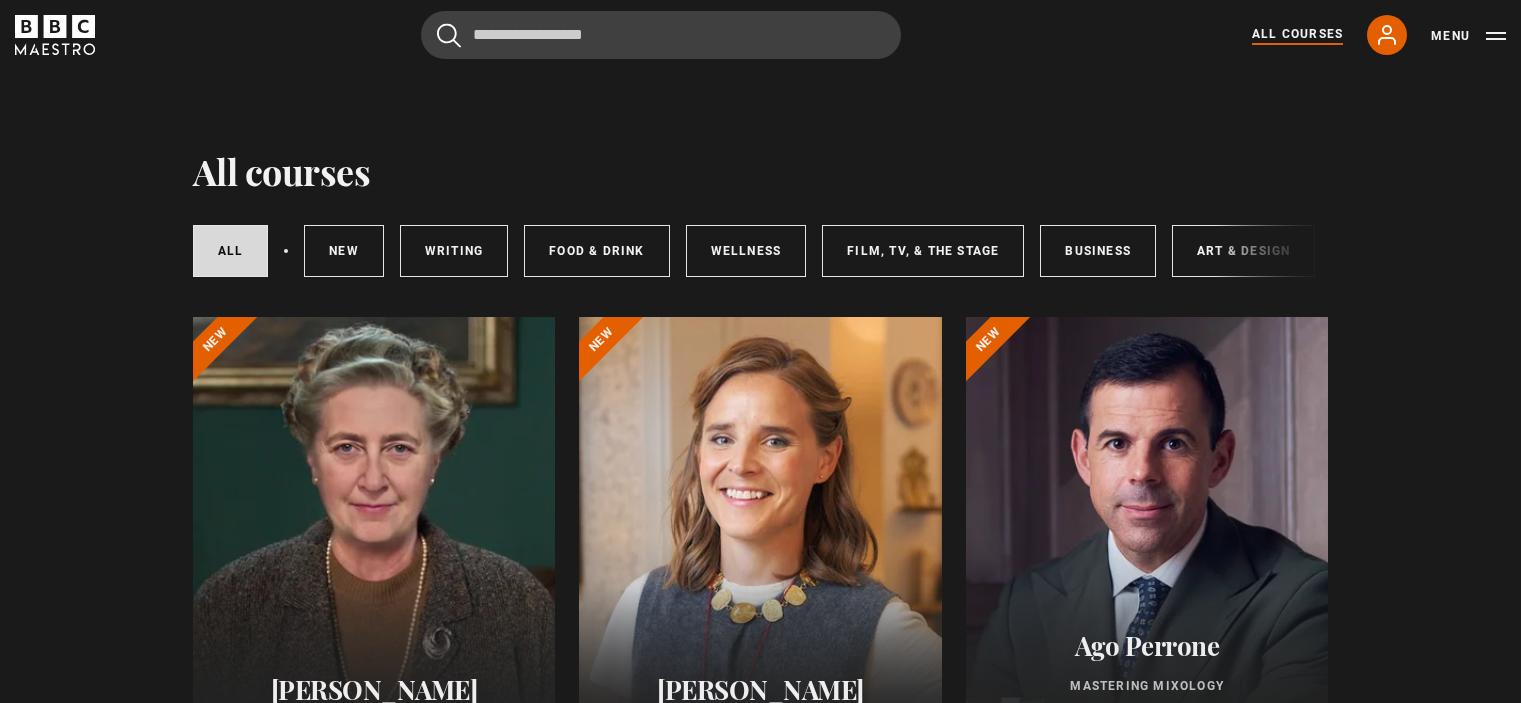 scroll, scrollTop: 0, scrollLeft: 0, axis: both 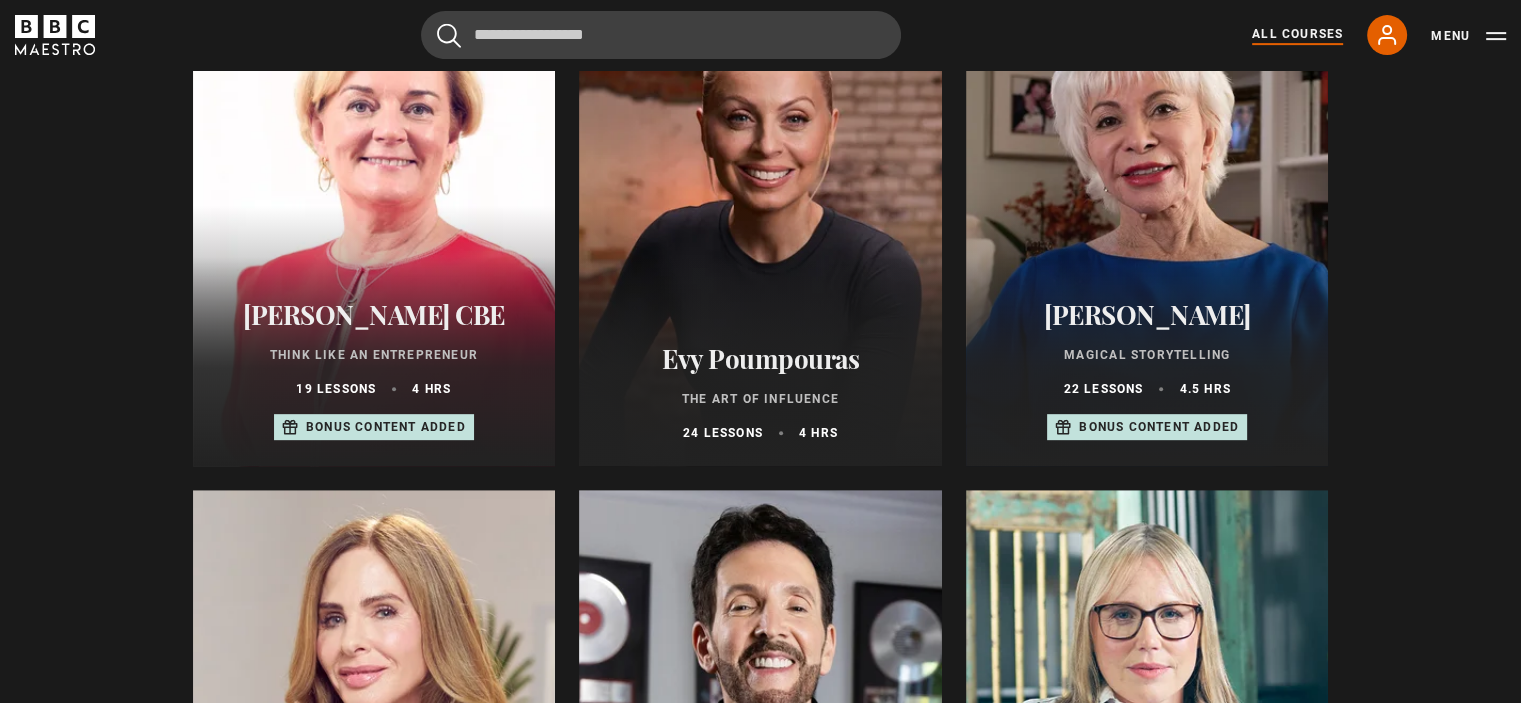 click on "[PERSON_NAME]" at bounding box center [1147, 314] 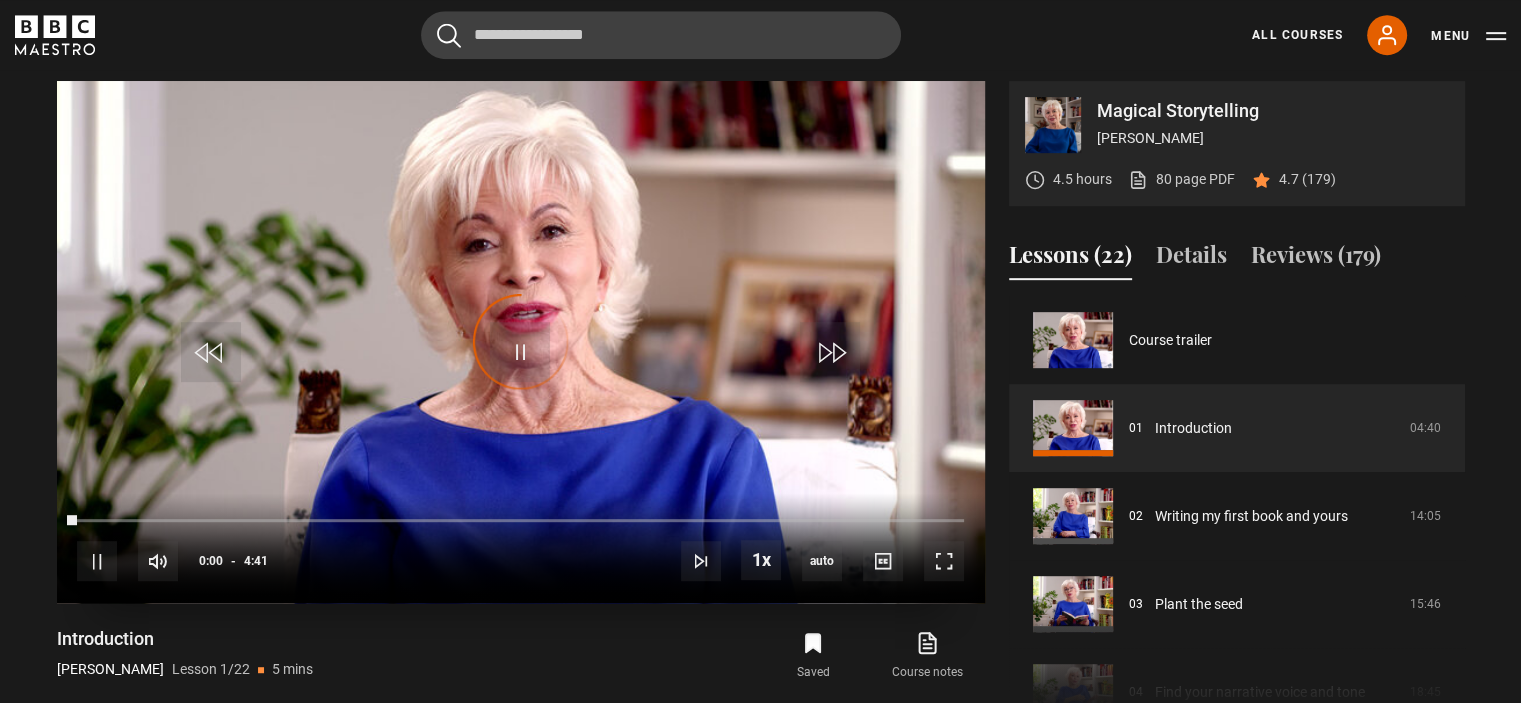 scroll, scrollTop: 977, scrollLeft: 0, axis: vertical 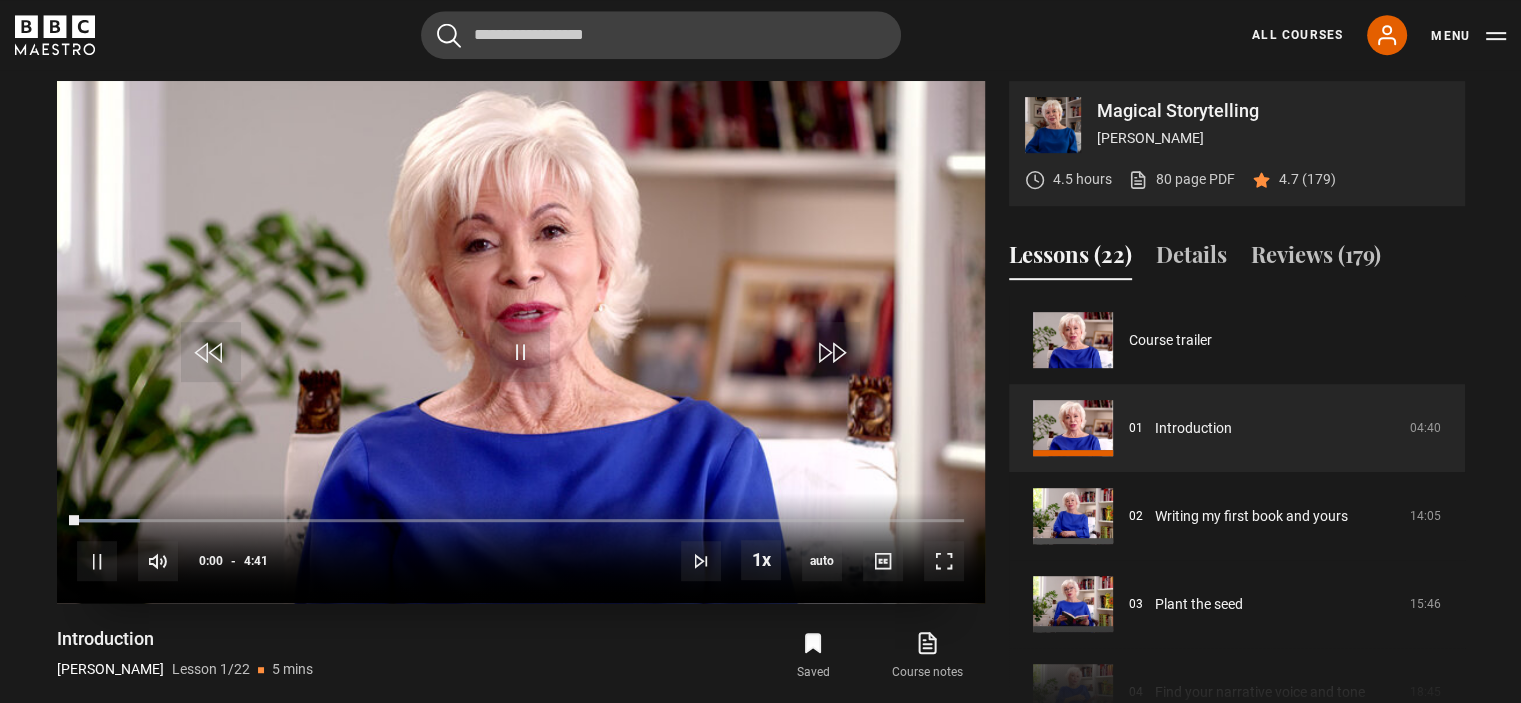 click on "10s Skip Back 10 seconds Pause 10s Skip Forward 10 seconds Loaded :  7.12% 0:07 0:00 Pause Mute Current Time  0:00 - Duration  4:41
[PERSON_NAME]
Lesson 1
Introduction
1x Playback Rate 2x 1.5x 1x , selected 0.5x auto Quality 360p 720p 1080p 2160p Auto , selected Captions captions off , selected English  Captions Spanish  Captions" at bounding box center [521, 548] 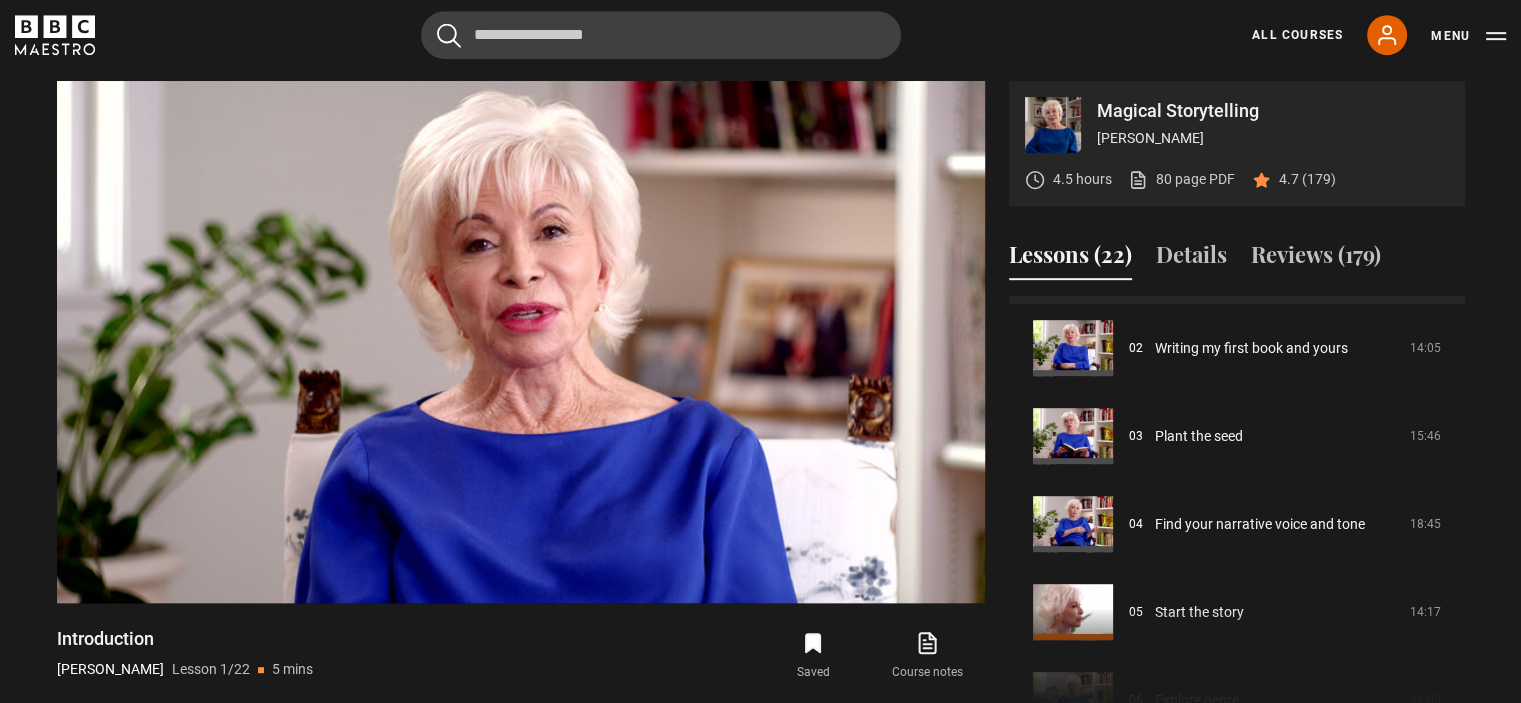scroll, scrollTop: 314, scrollLeft: 0, axis: vertical 